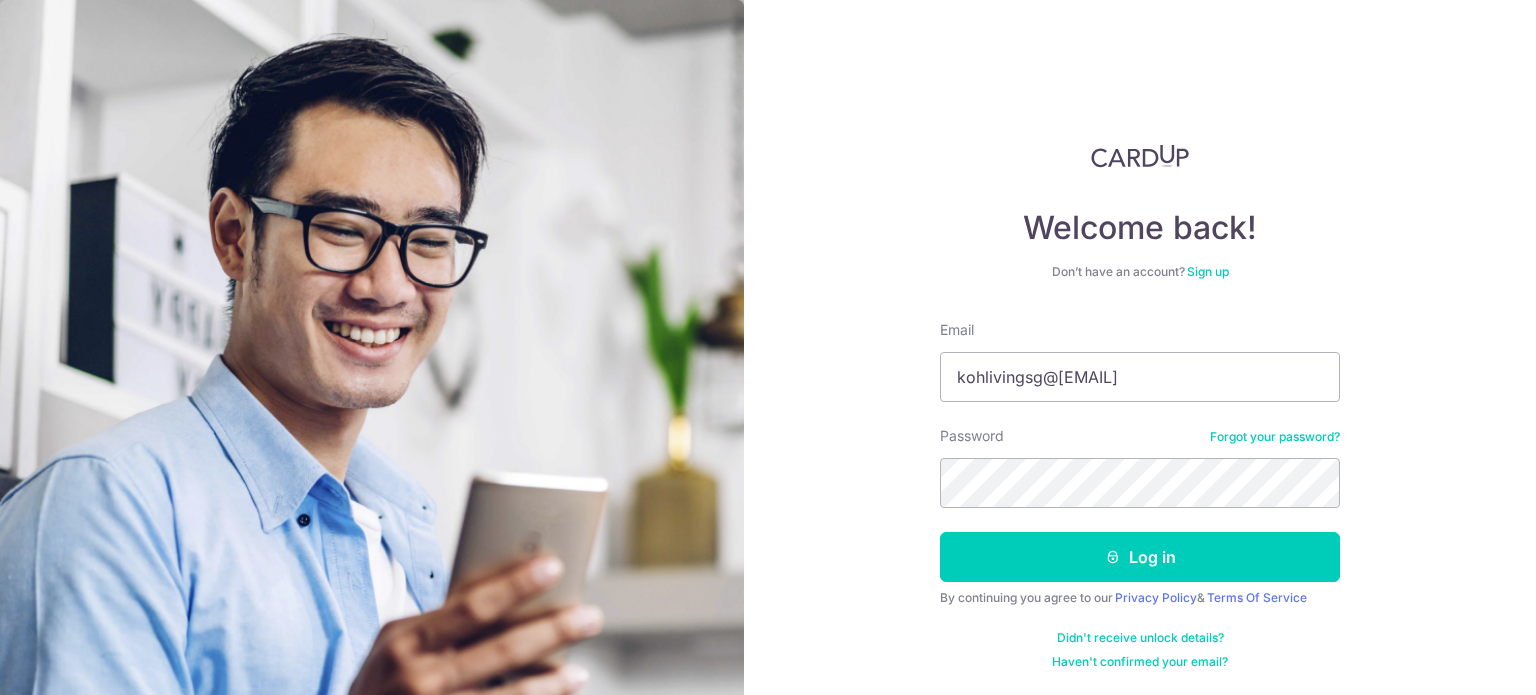 scroll, scrollTop: 0, scrollLeft: 0, axis: both 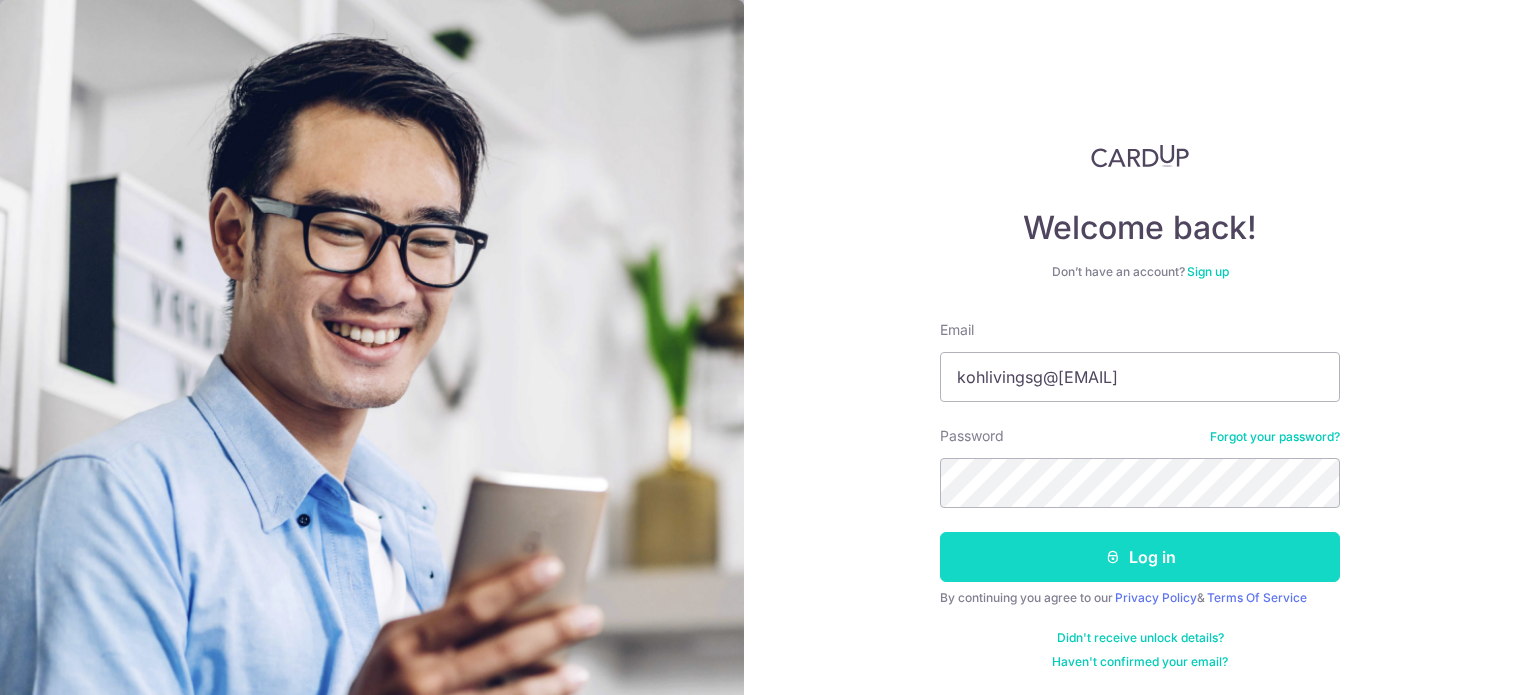 click on "Log in" at bounding box center (1140, 557) 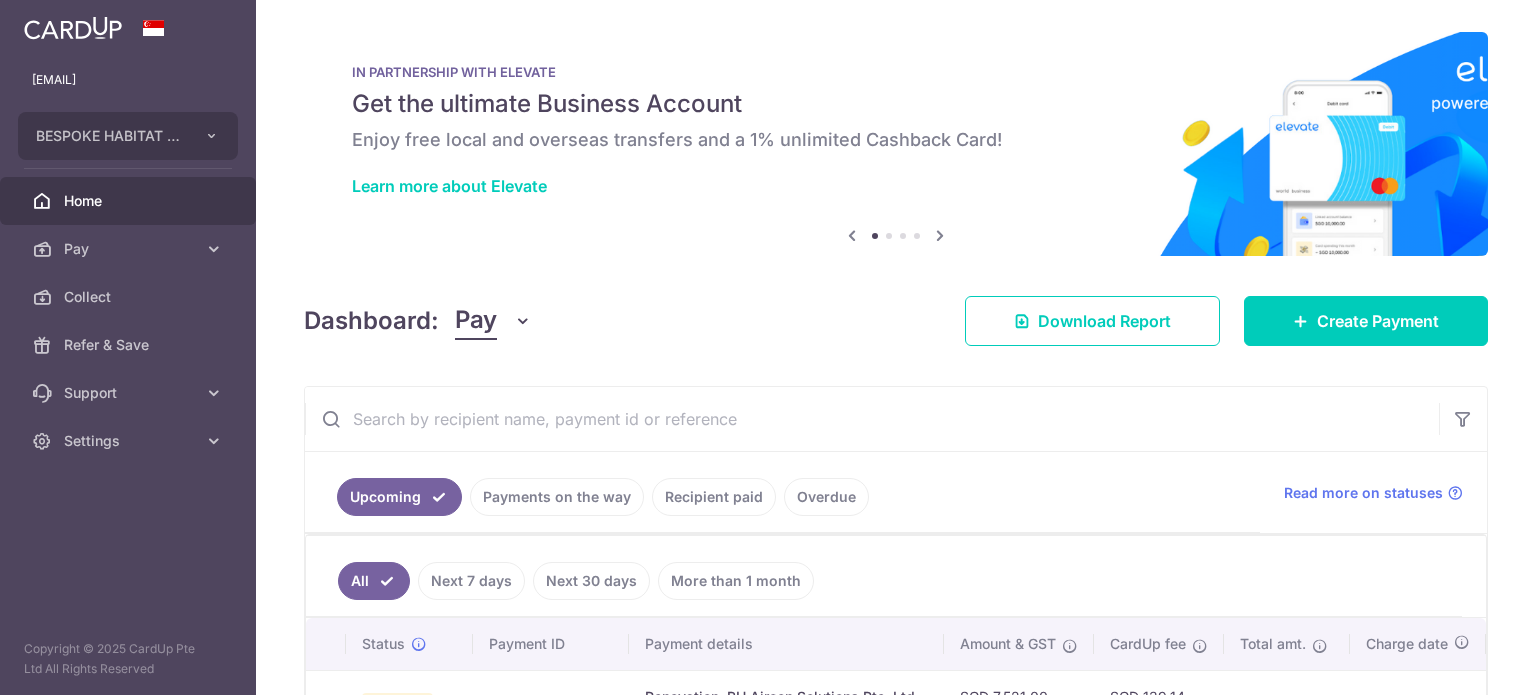 scroll, scrollTop: 0, scrollLeft: 0, axis: both 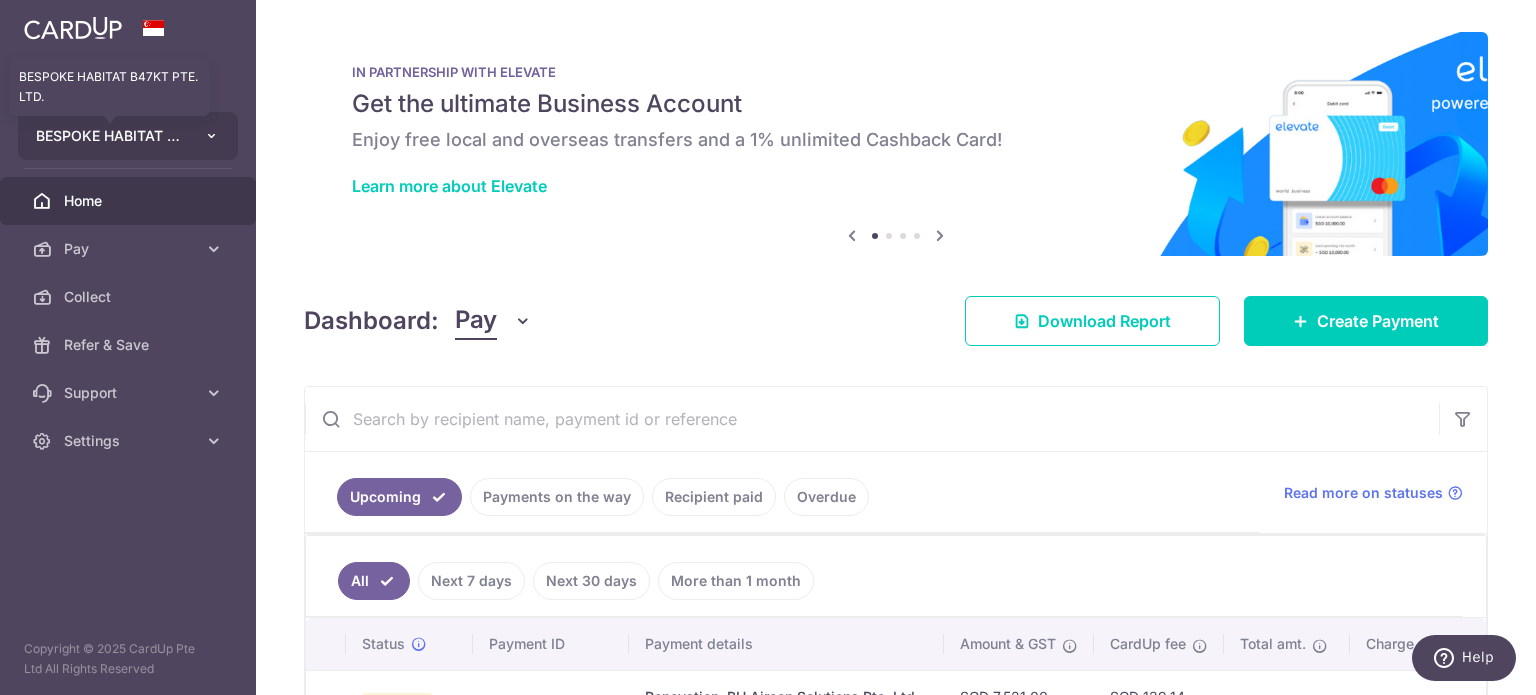 click on "BESPOKE HABITAT B47KT PTE. LTD." at bounding box center (110, 136) 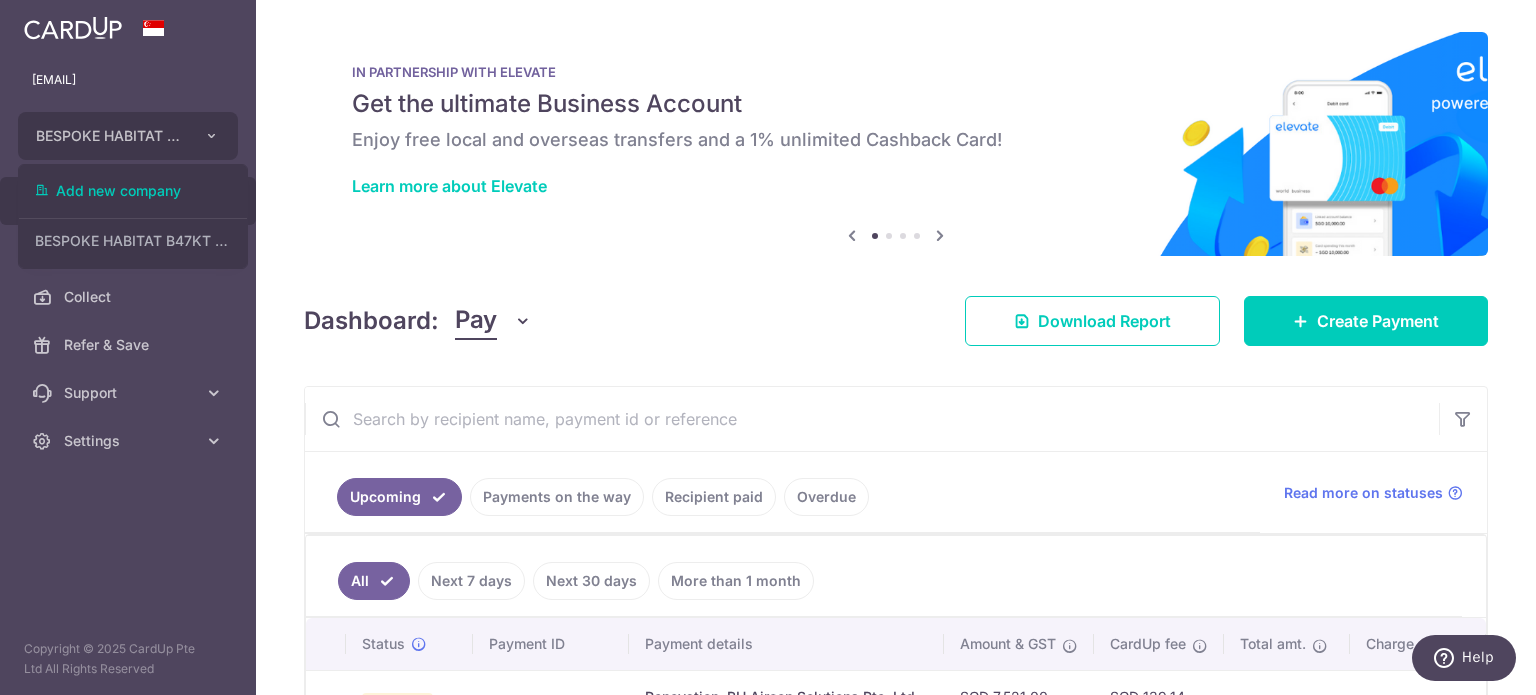 click at bounding box center (896, 144) 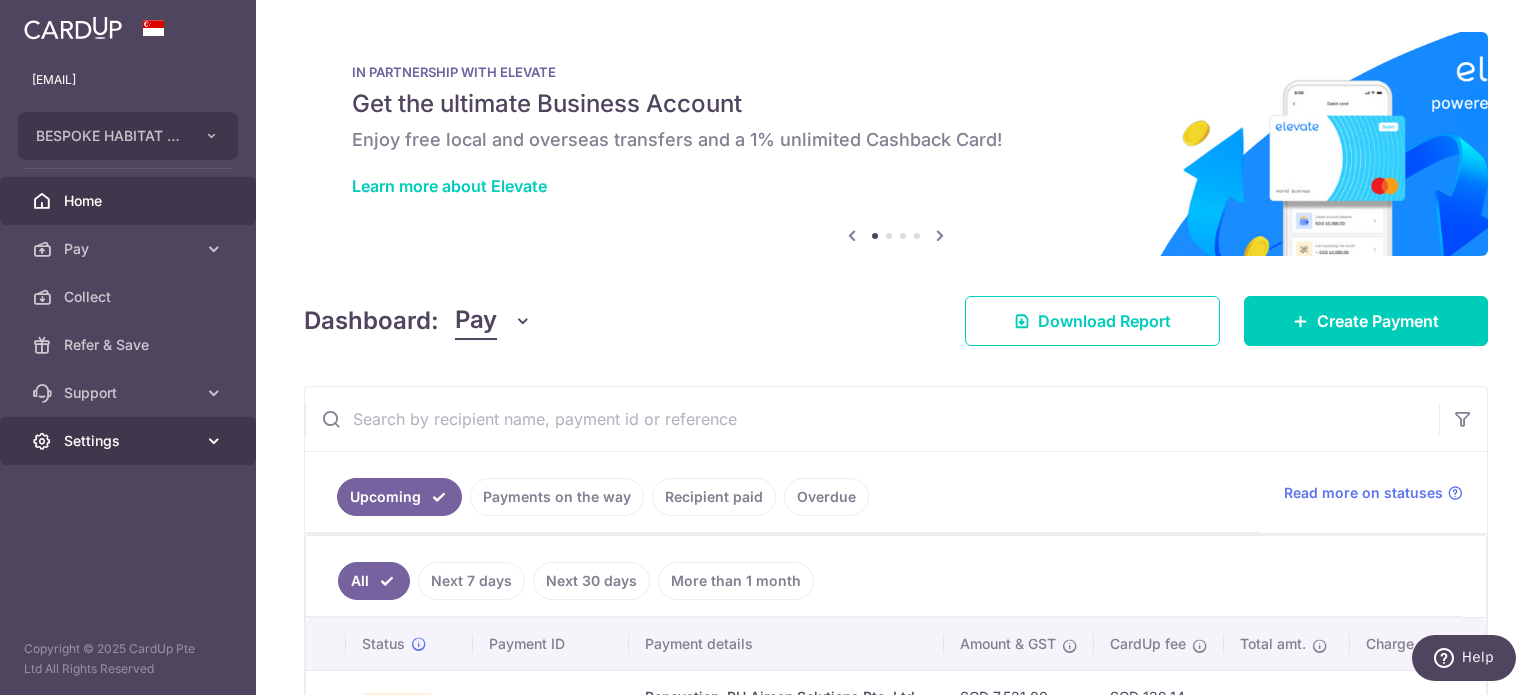click on "Settings" at bounding box center (130, 441) 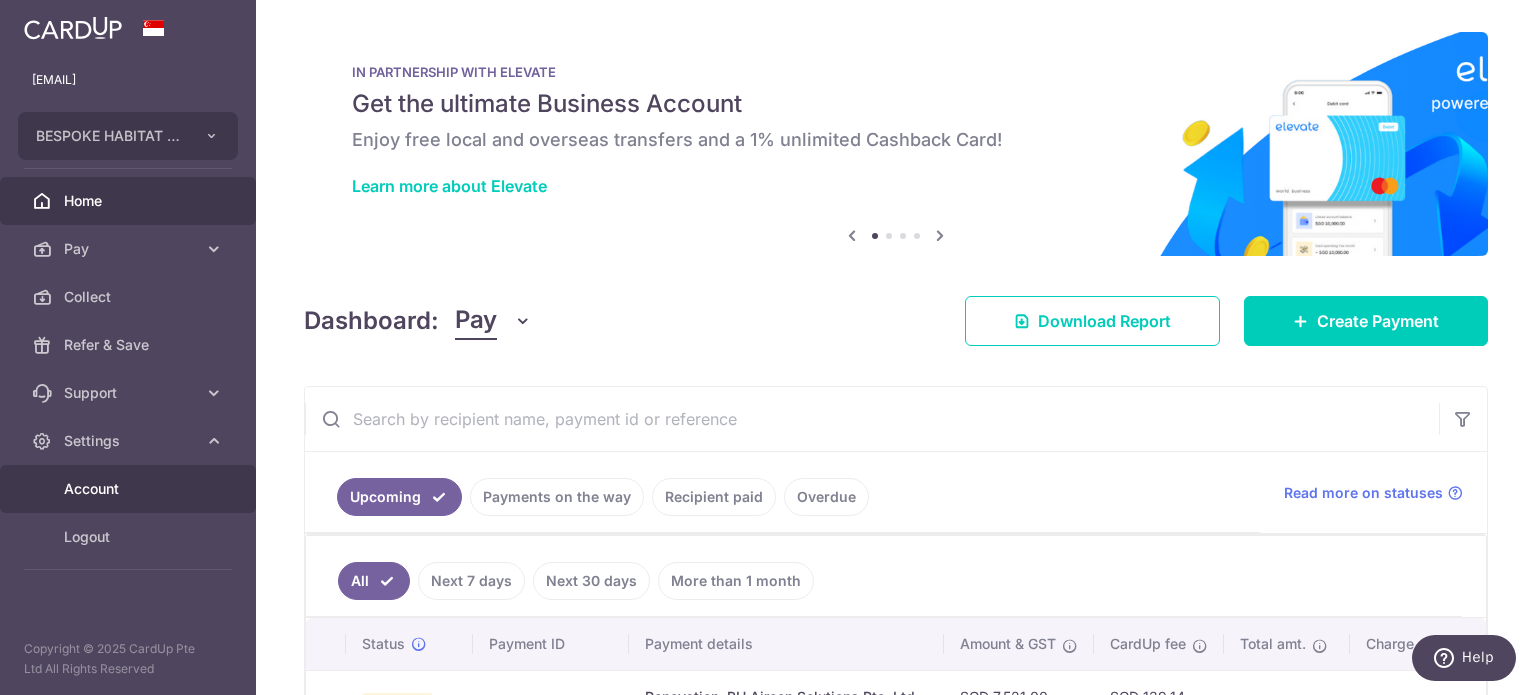 click on "Account" at bounding box center (130, 489) 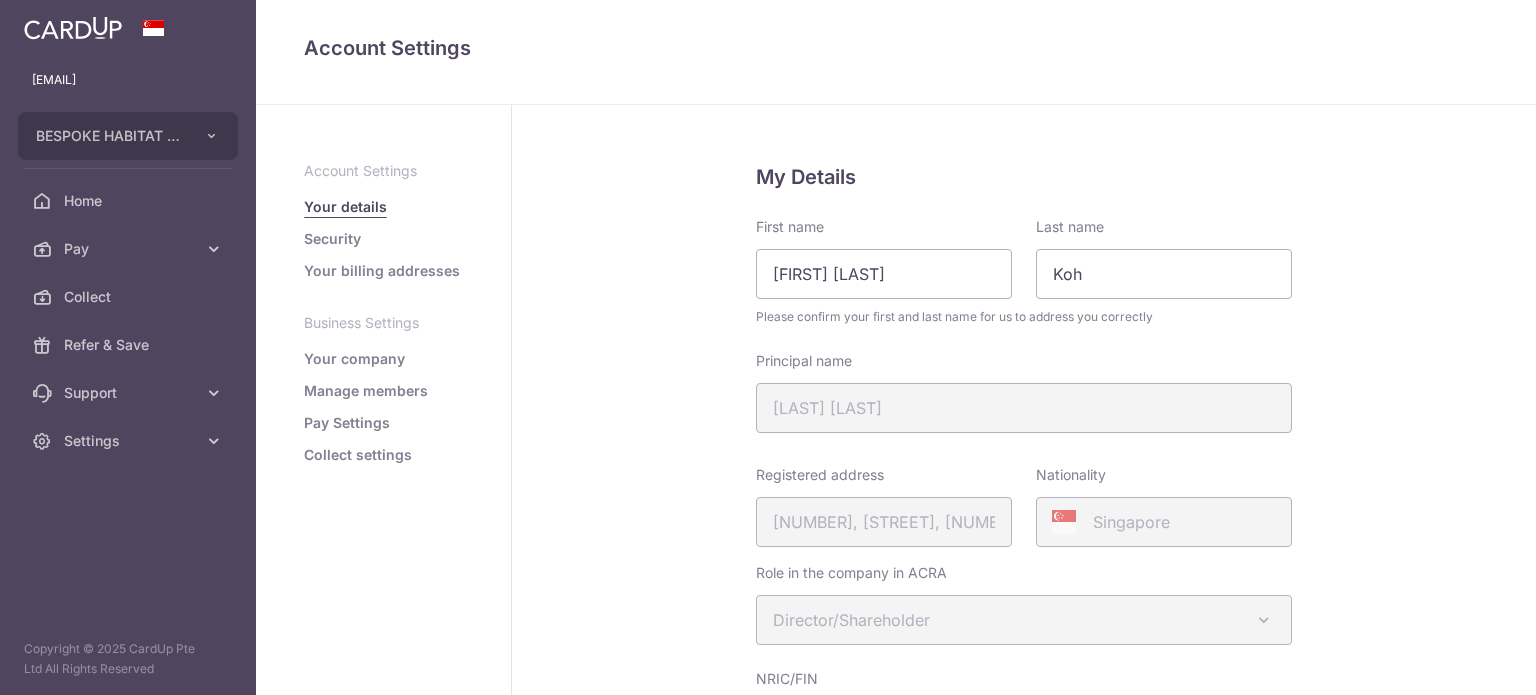 scroll, scrollTop: 0, scrollLeft: 0, axis: both 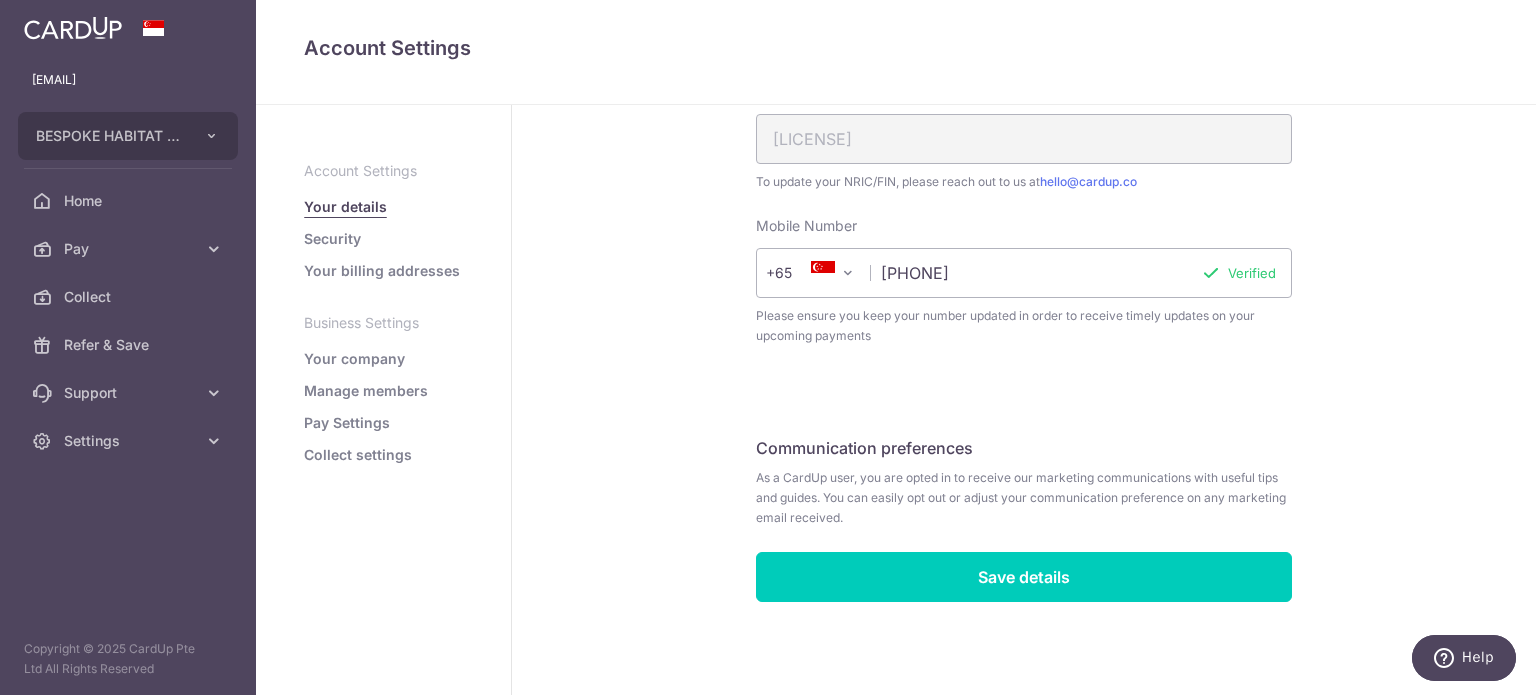 click on "Your company" at bounding box center [354, 359] 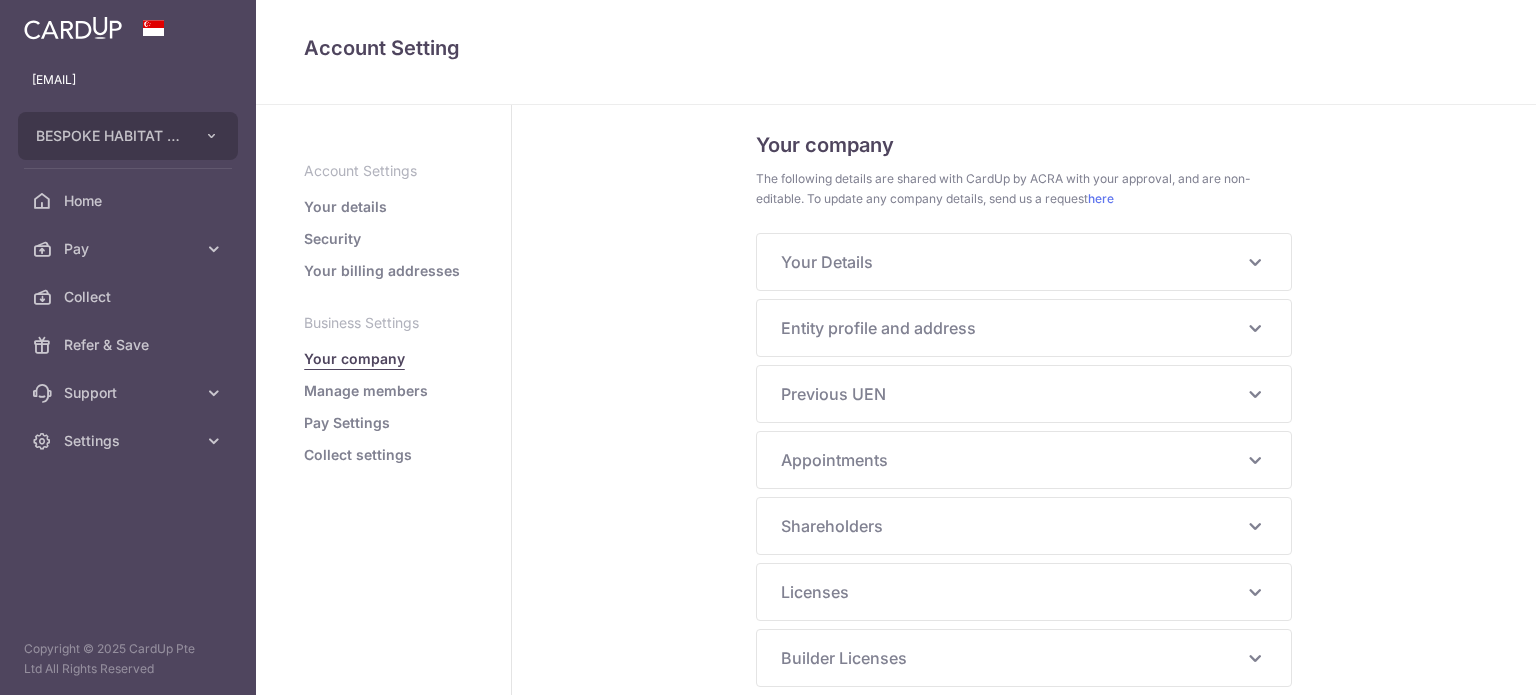 scroll, scrollTop: 0, scrollLeft: 0, axis: both 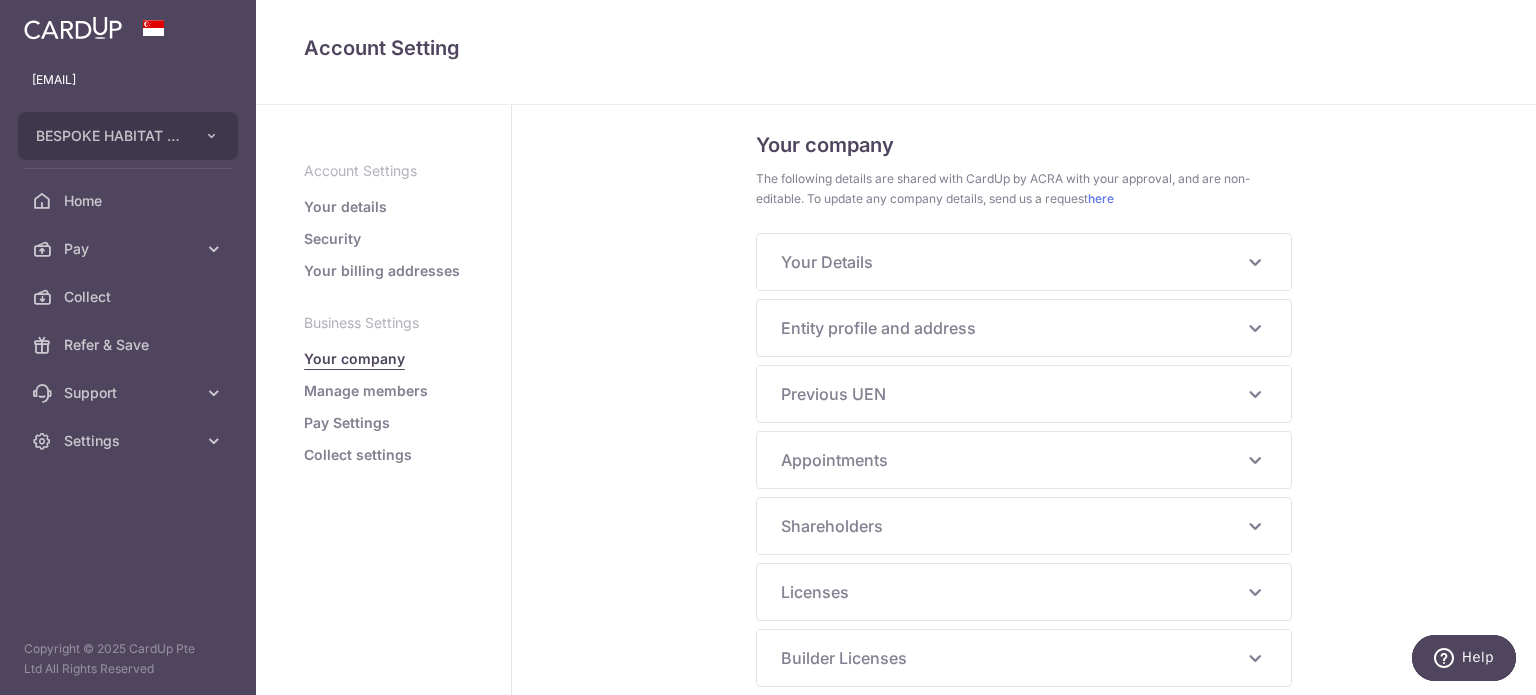 click on "Your Details" at bounding box center (1012, 262) 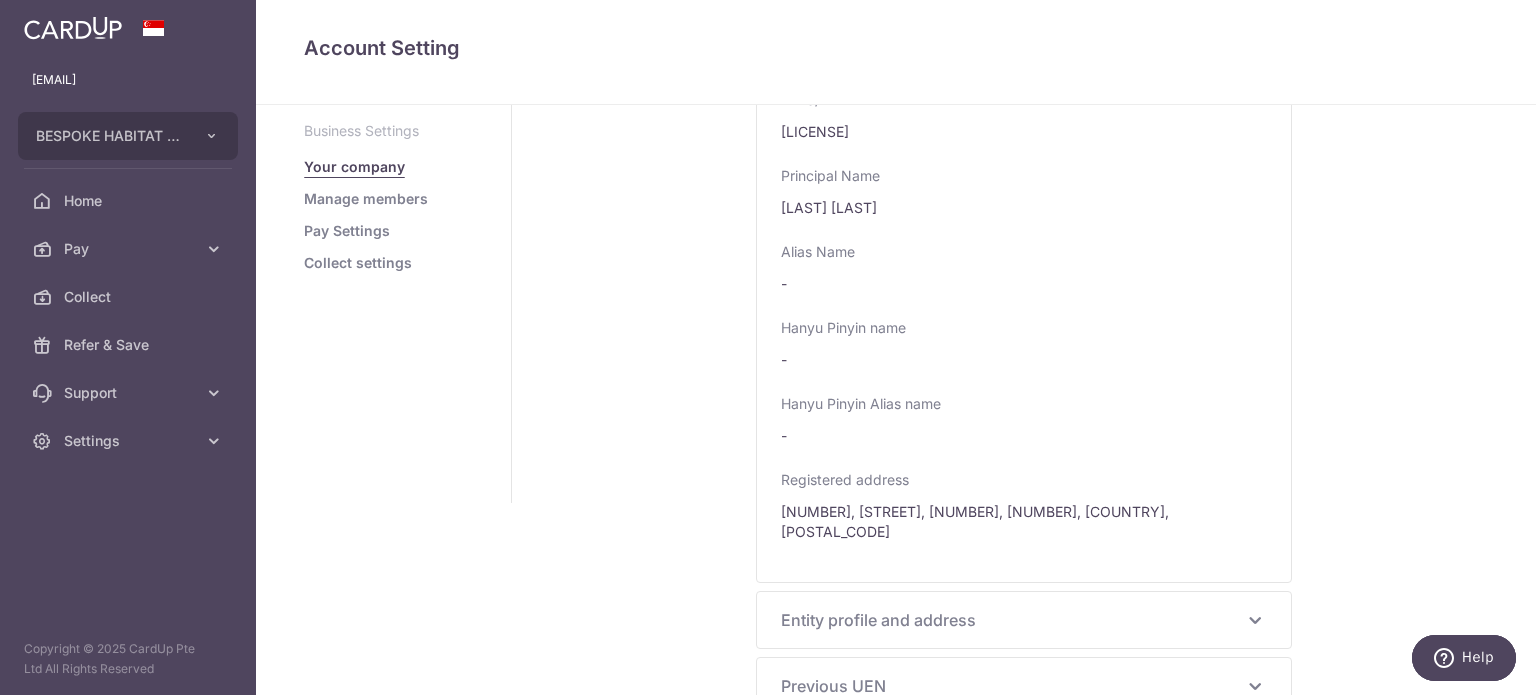 scroll, scrollTop: 100, scrollLeft: 0, axis: vertical 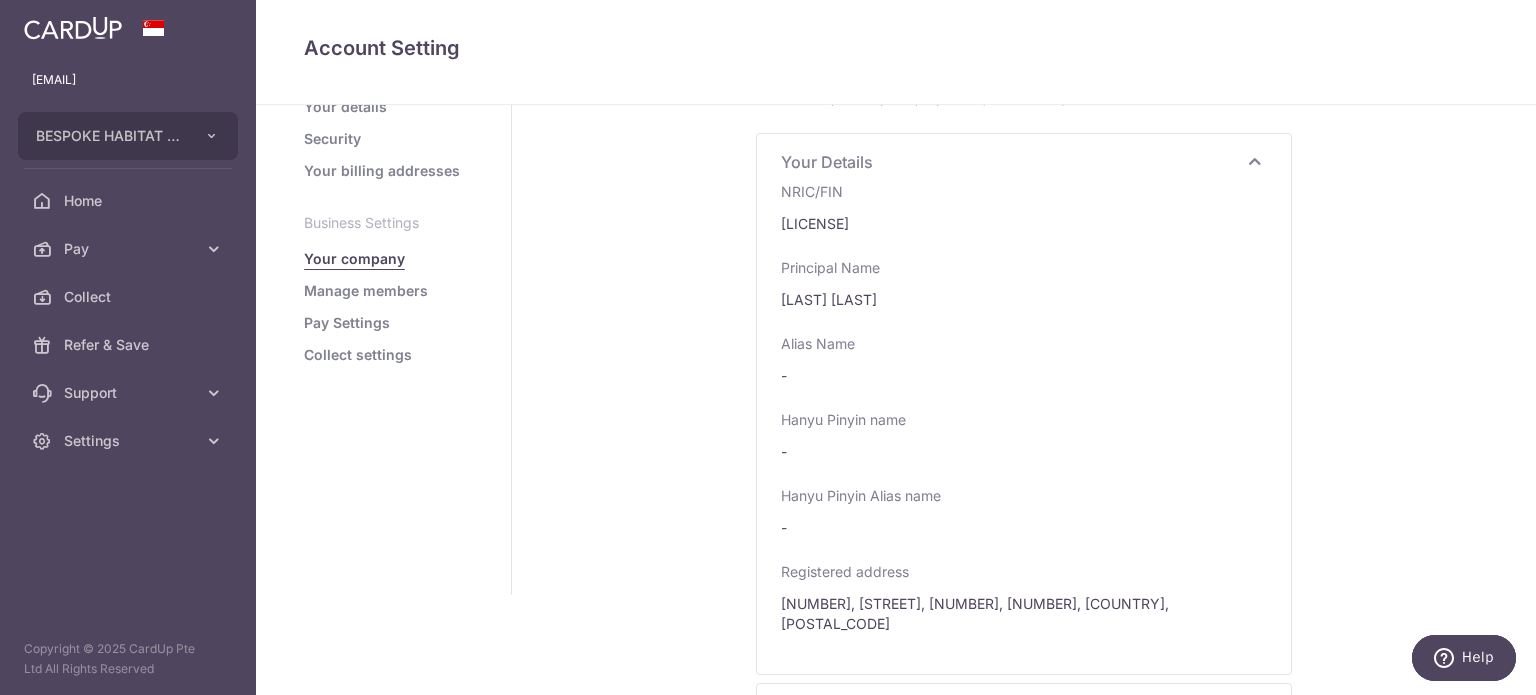 click on "Your Details" at bounding box center [1012, 162] 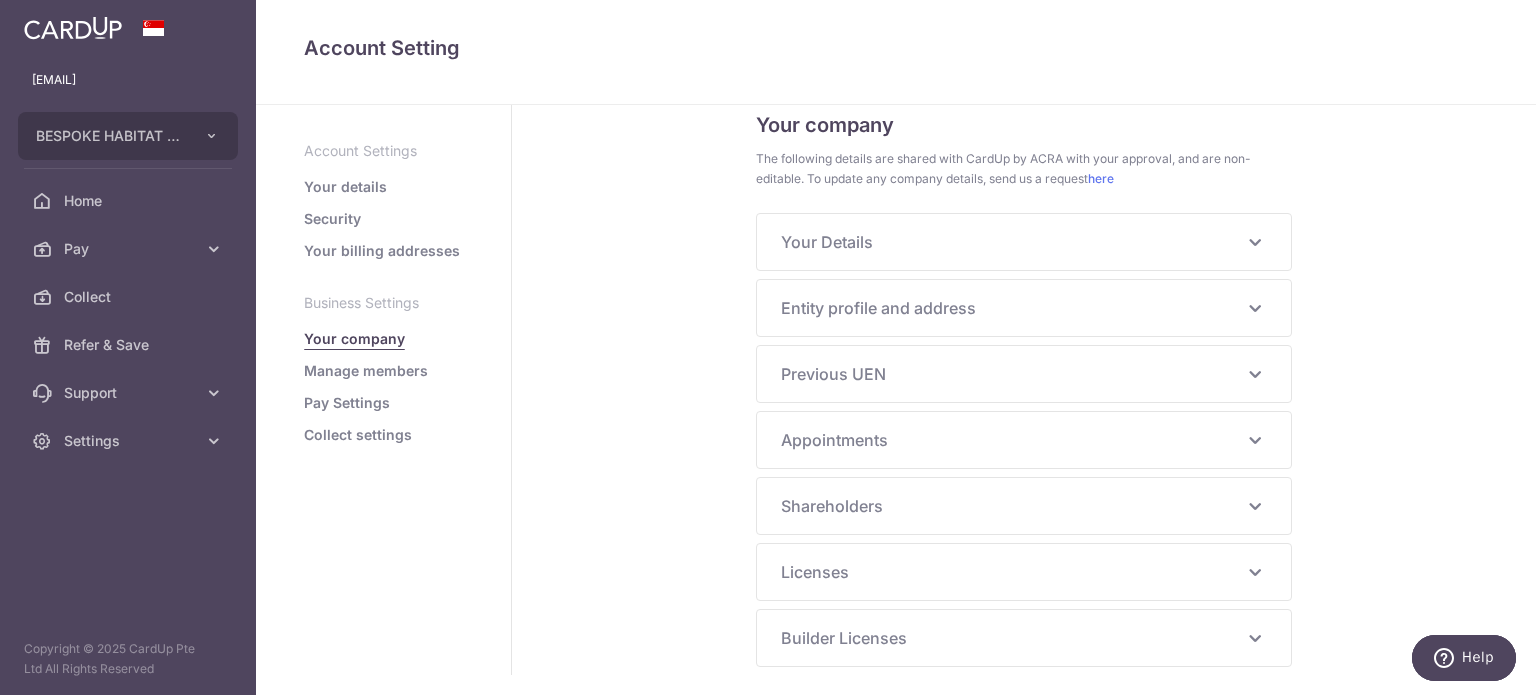 click on "Entity profile and address" at bounding box center (1012, 308) 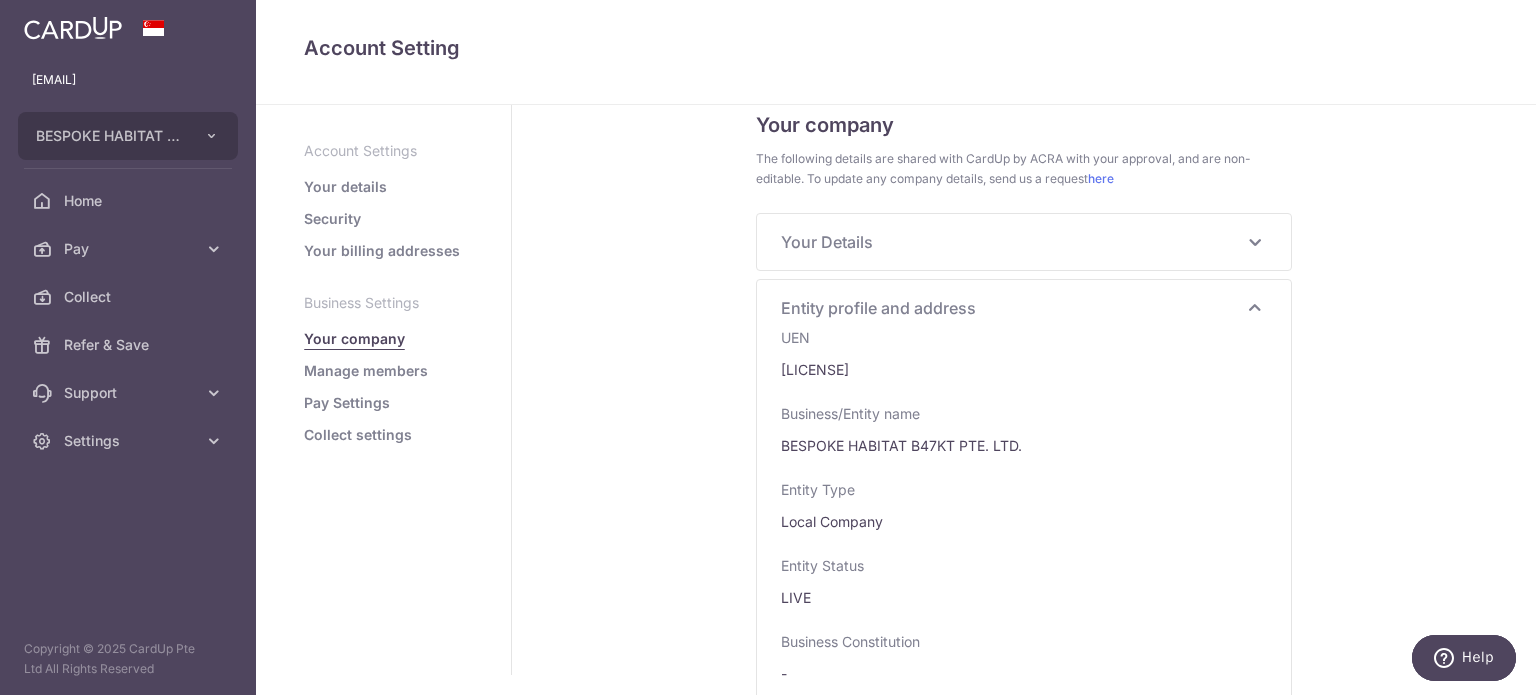 scroll, scrollTop: 100, scrollLeft: 0, axis: vertical 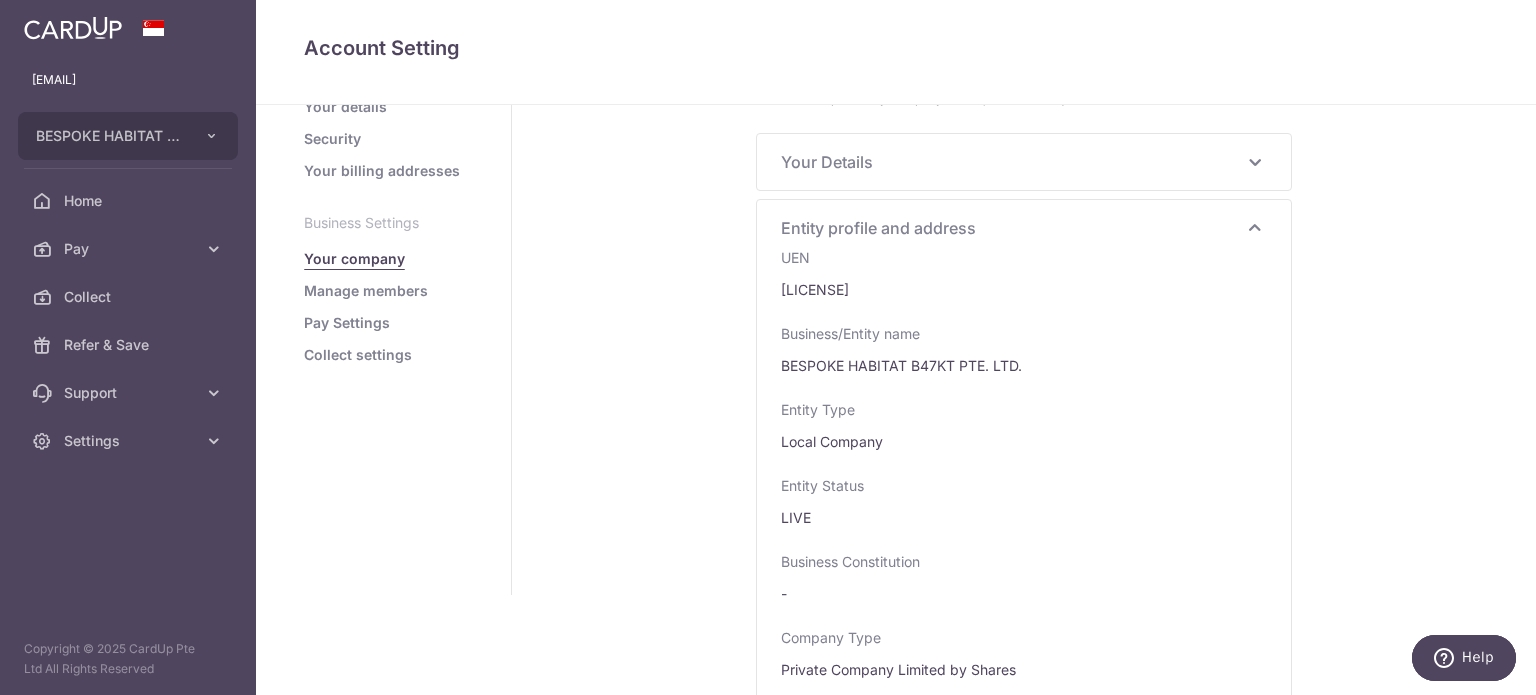 click on "Entity profile and address" at bounding box center [1012, 228] 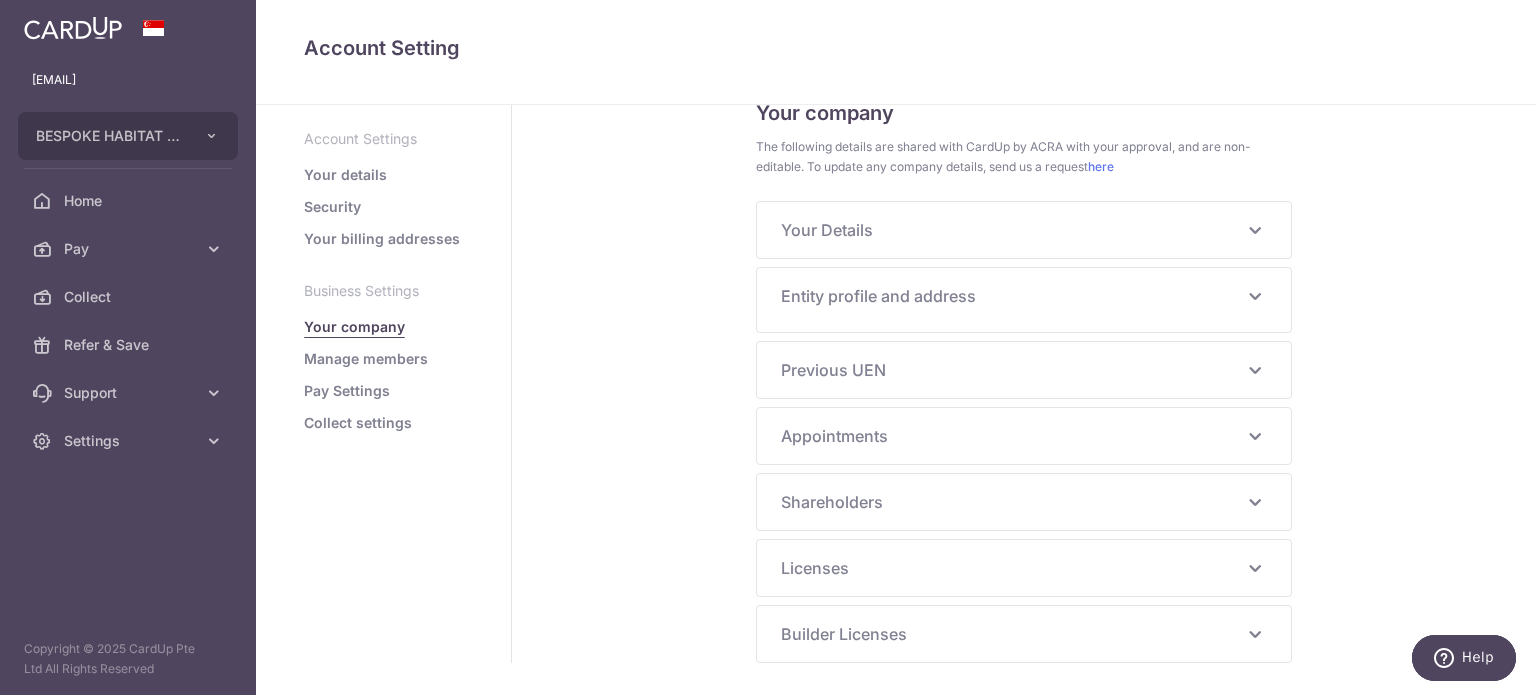 scroll, scrollTop: 20, scrollLeft: 0, axis: vertical 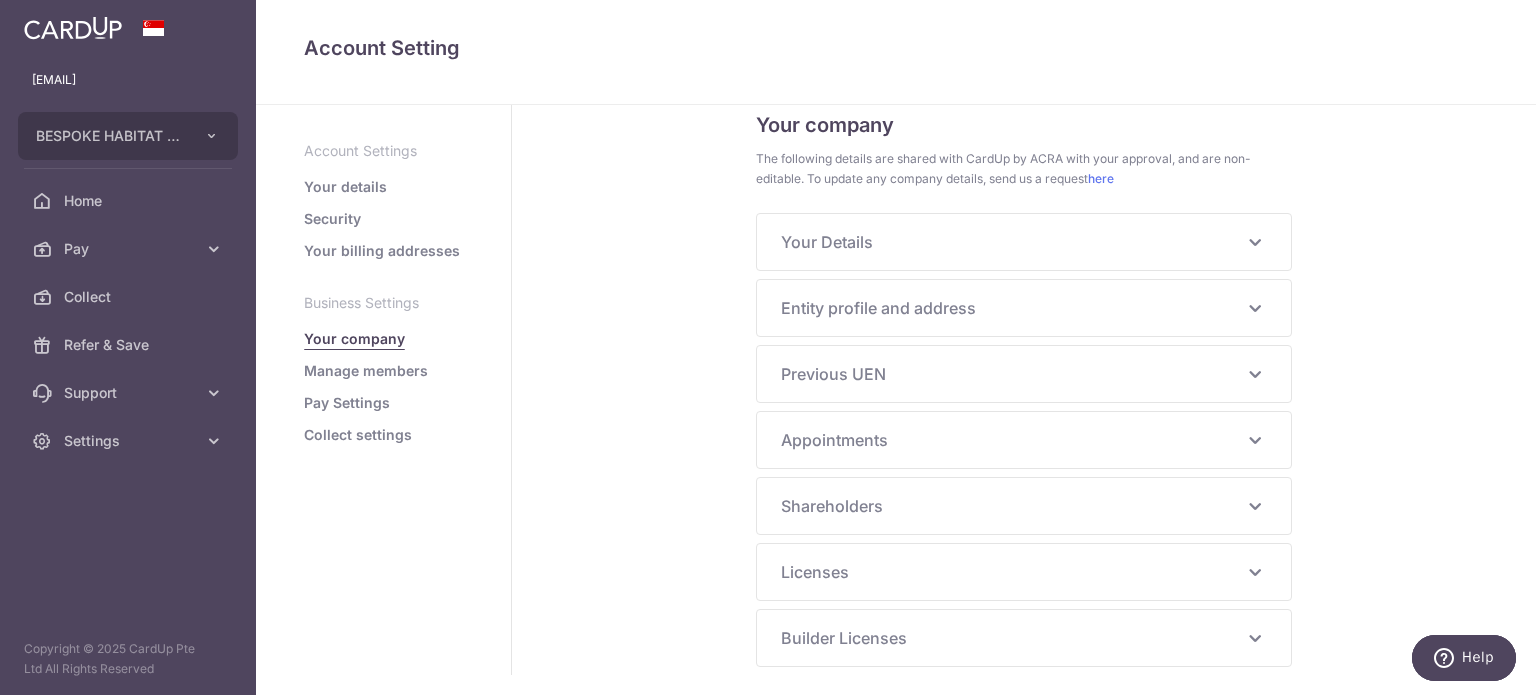 click on "Previous UEN" at bounding box center [1012, 374] 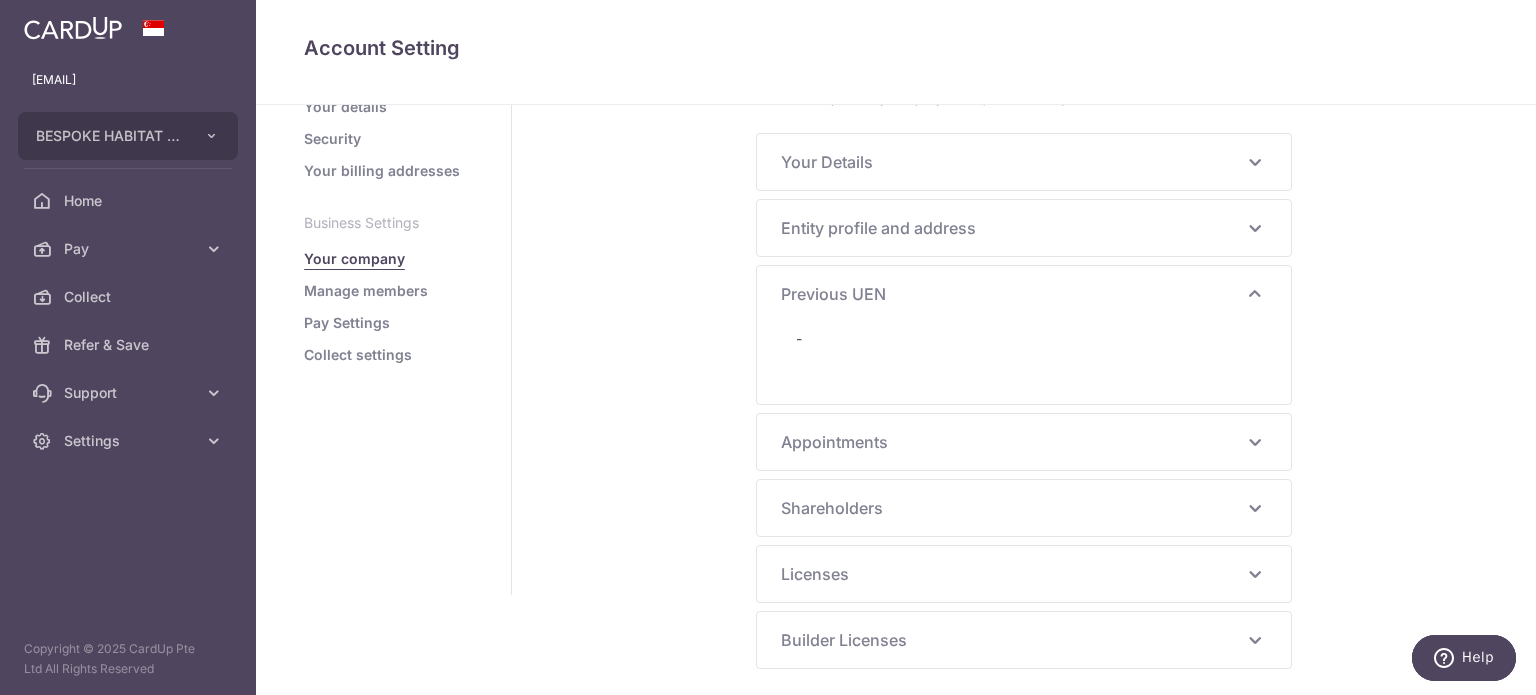 click on "Previous UEN" at bounding box center [1012, 294] 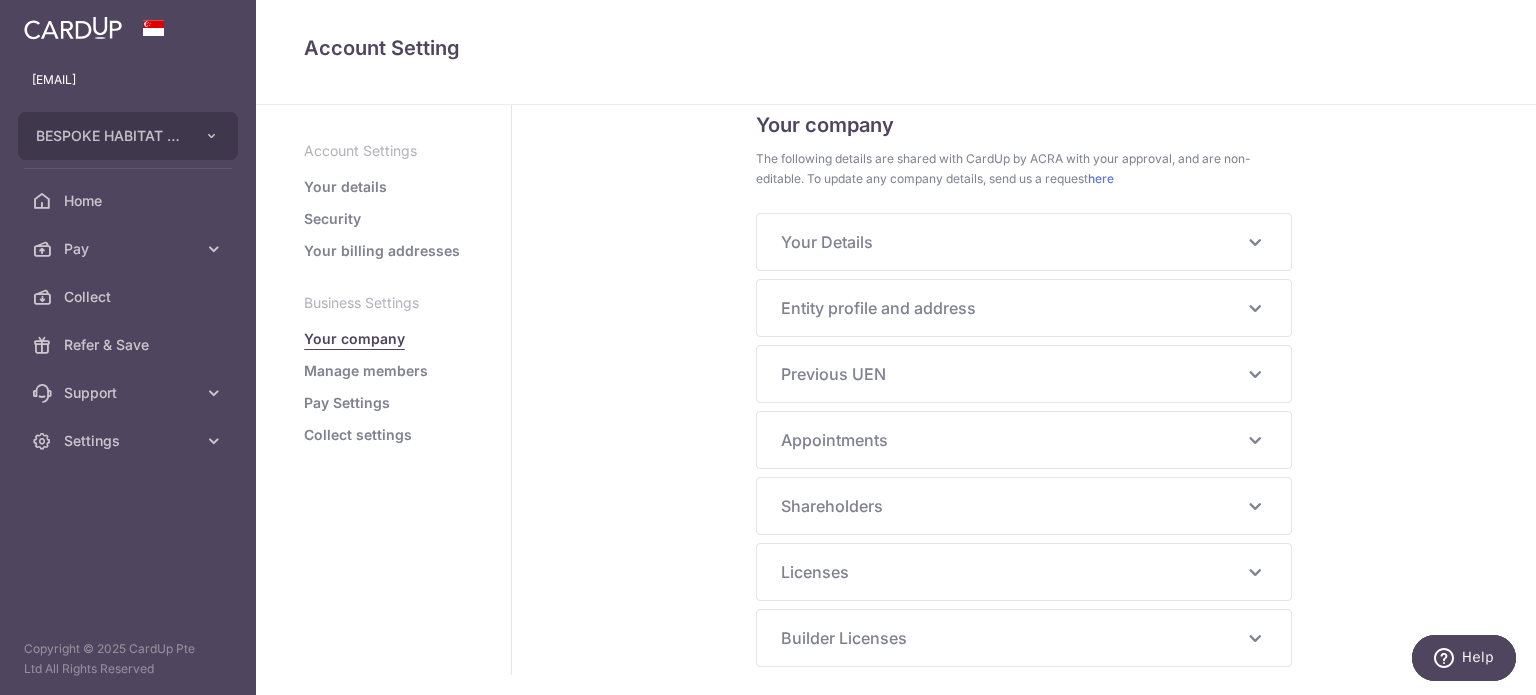 click on "Appointments" at bounding box center [1012, 440] 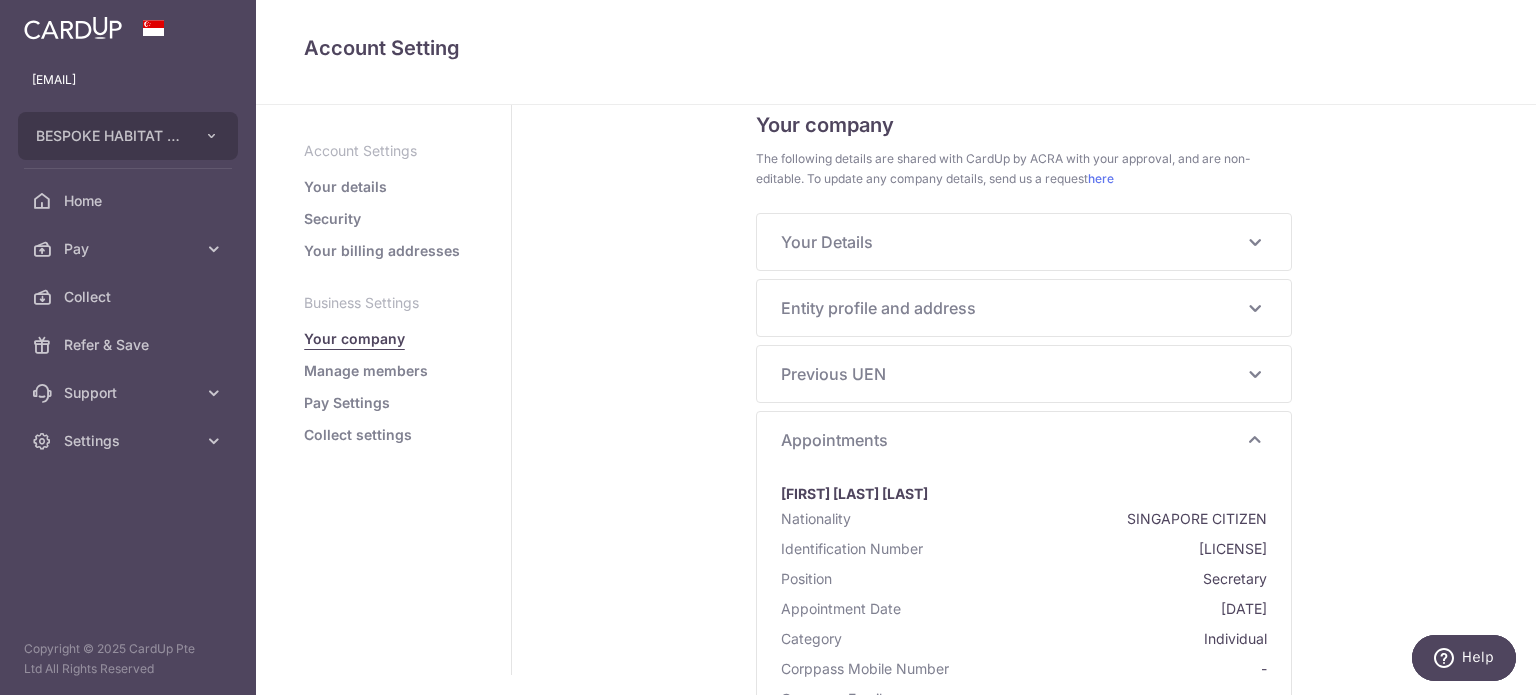 scroll, scrollTop: 100, scrollLeft: 0, axis: vertical 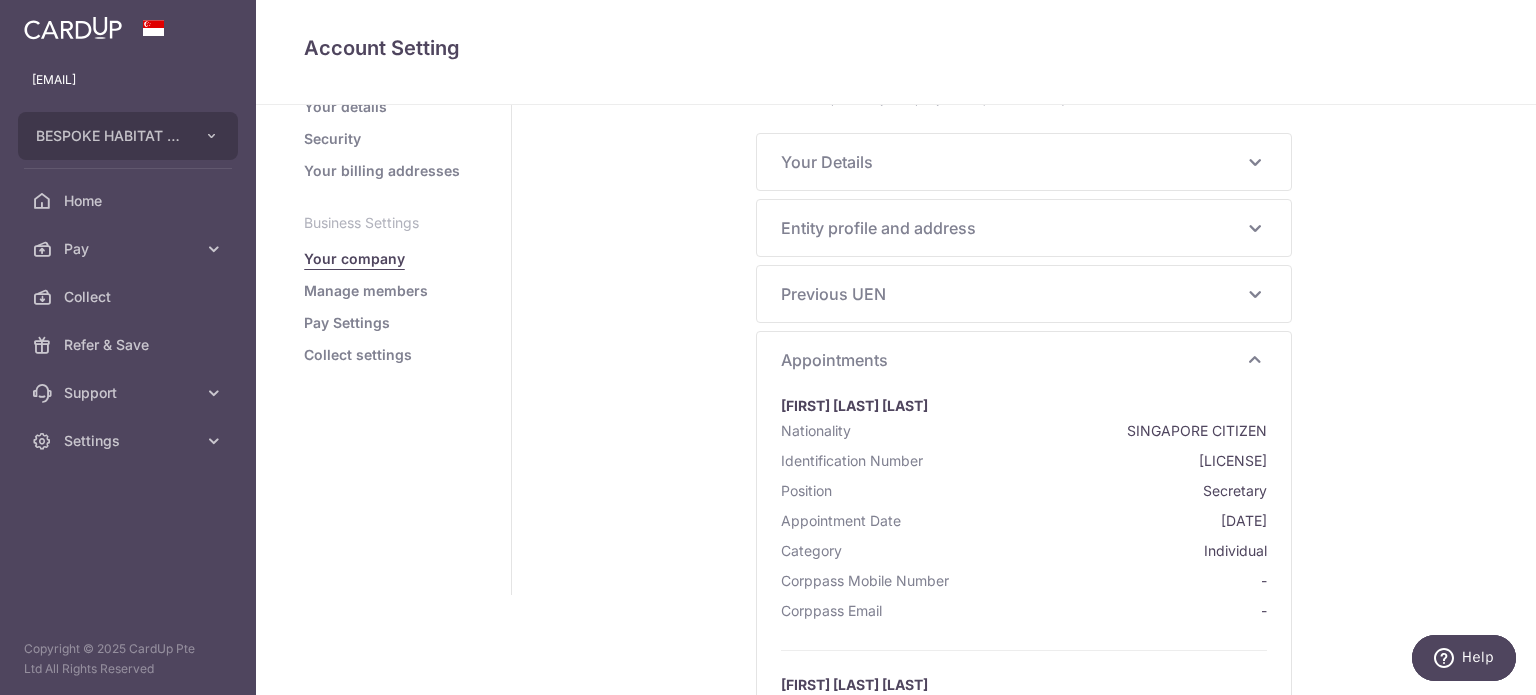 click on "Appointments" at bounding box center [1012, 360] 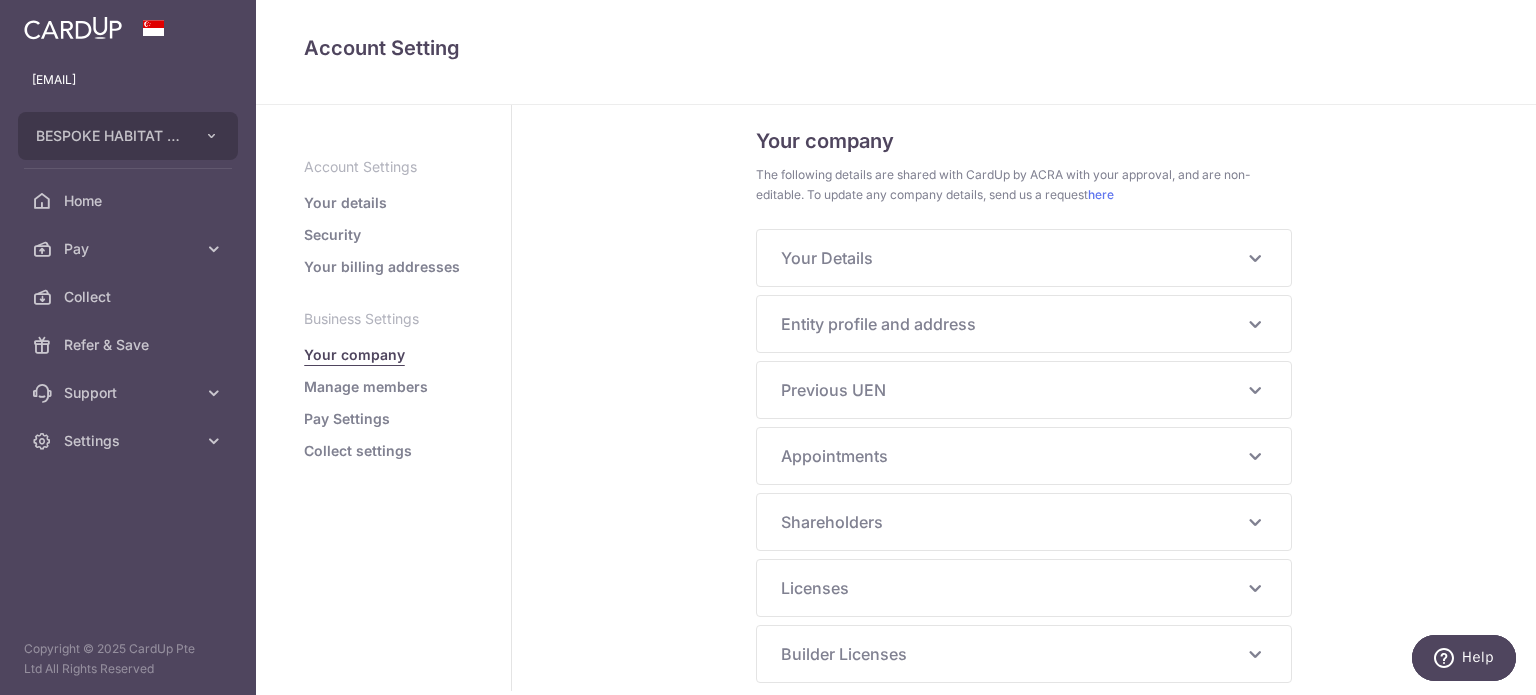 scroll, scrollTop: 0, scrollLeft: 0, axis: both 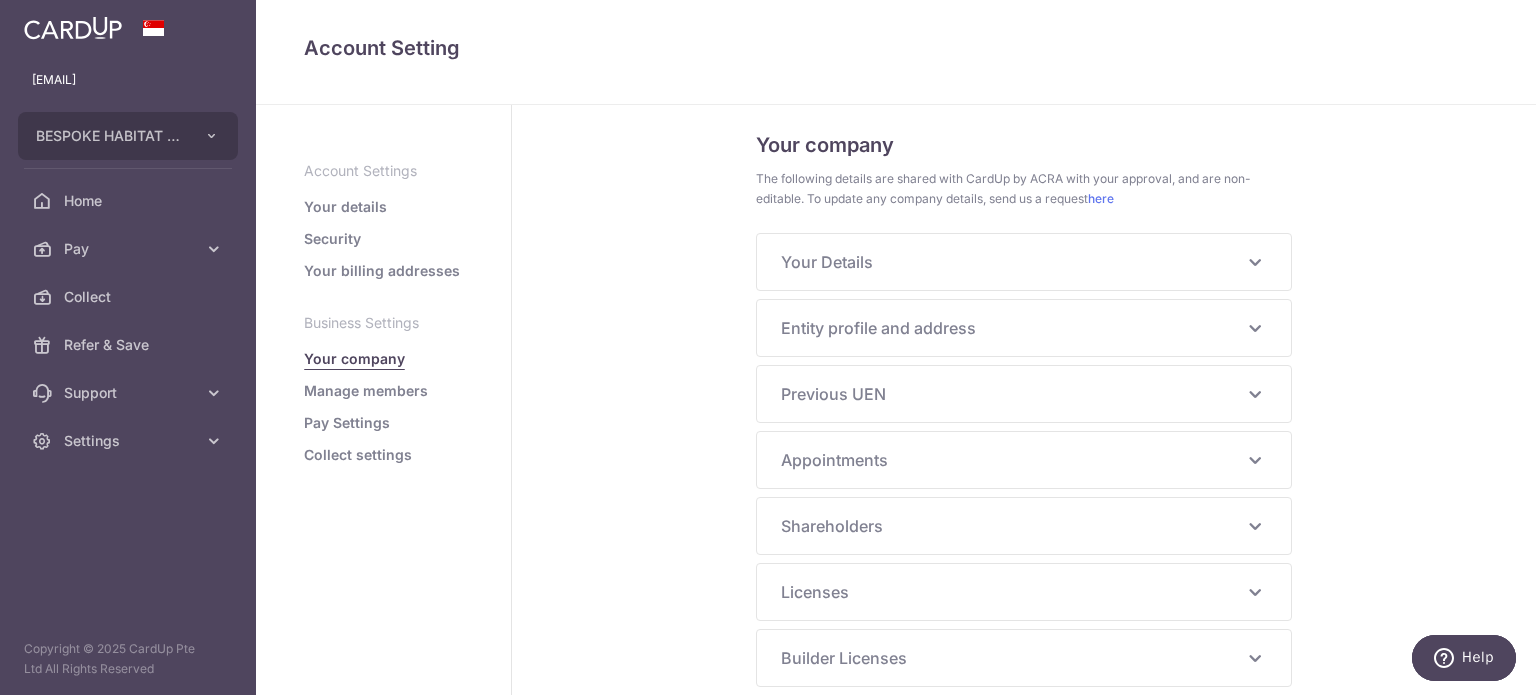 click on "Manage members" at bounding box center [366, 391] 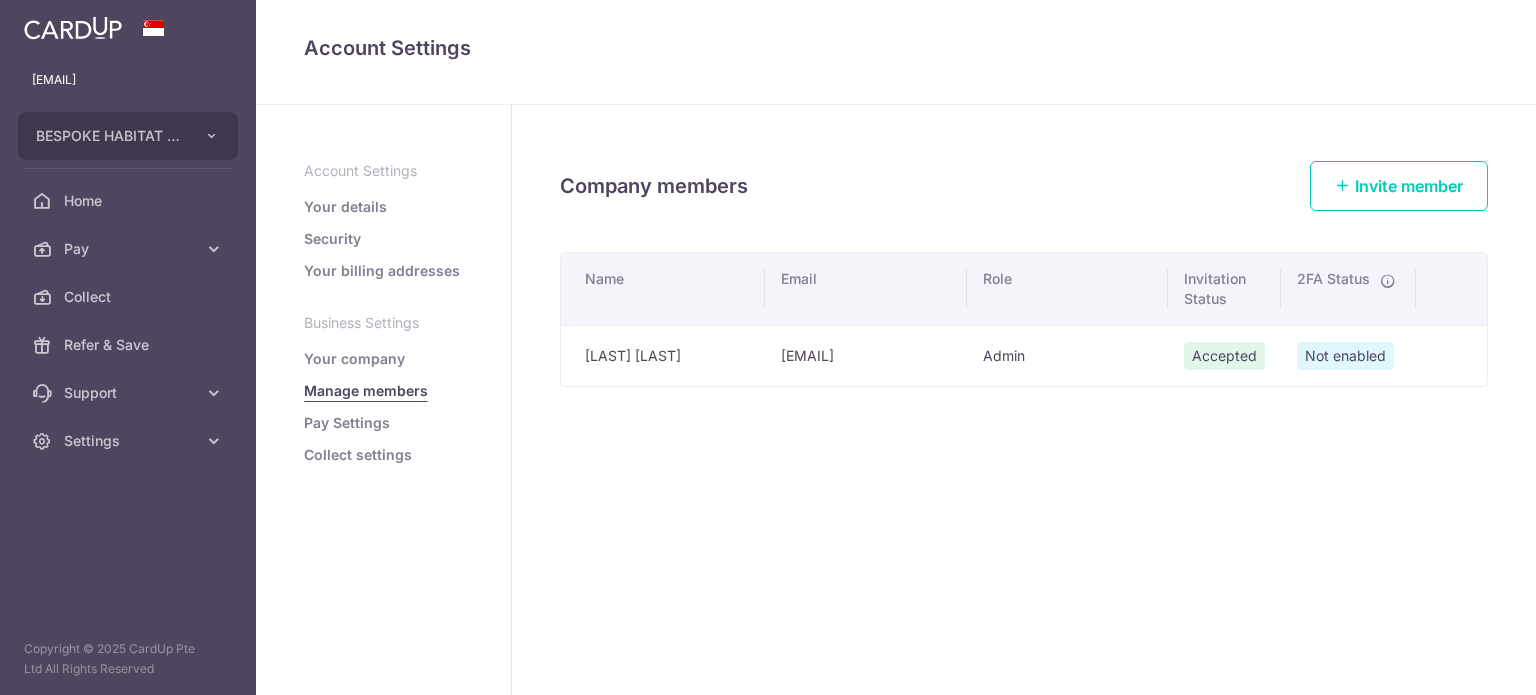 scroll, scrollTop: 0, scrollLeft: 0, axis: both 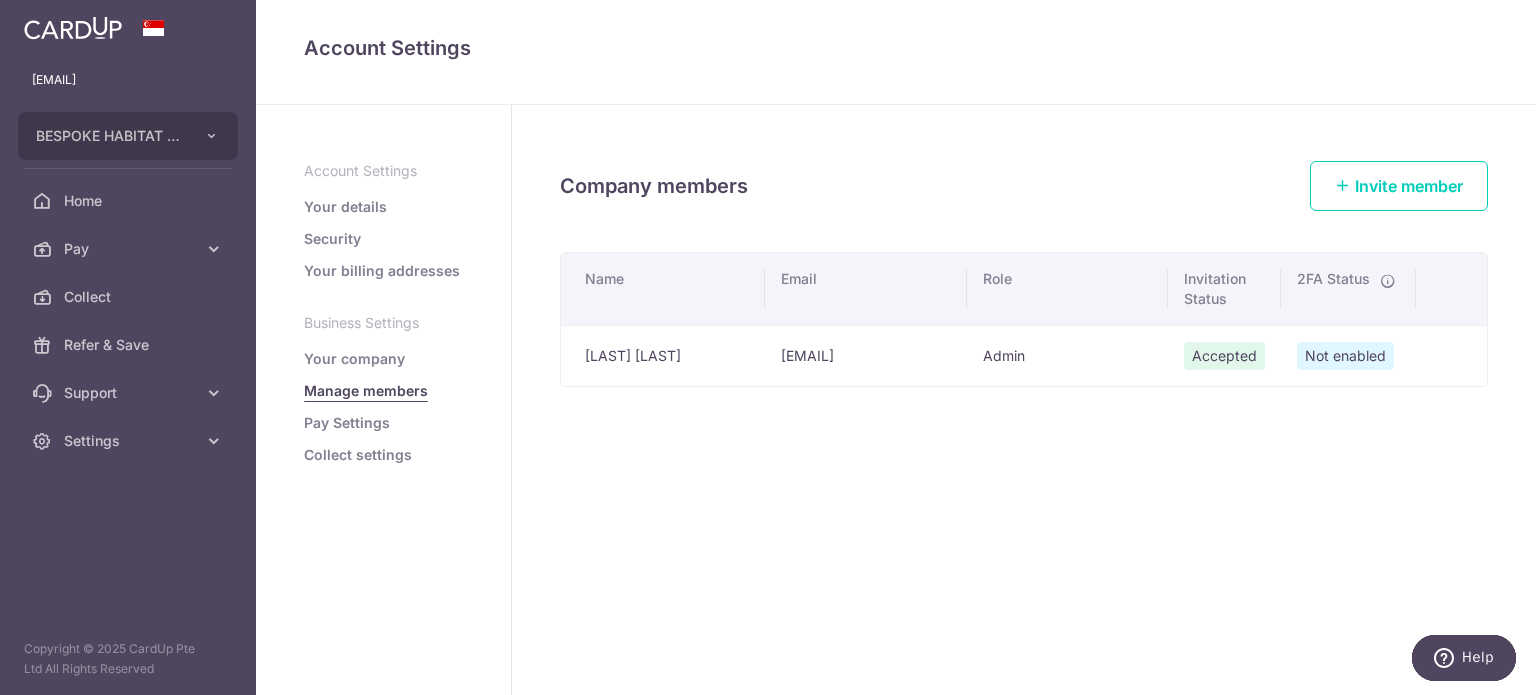 click on "Pay Settings" at bounding box center (347, 423) 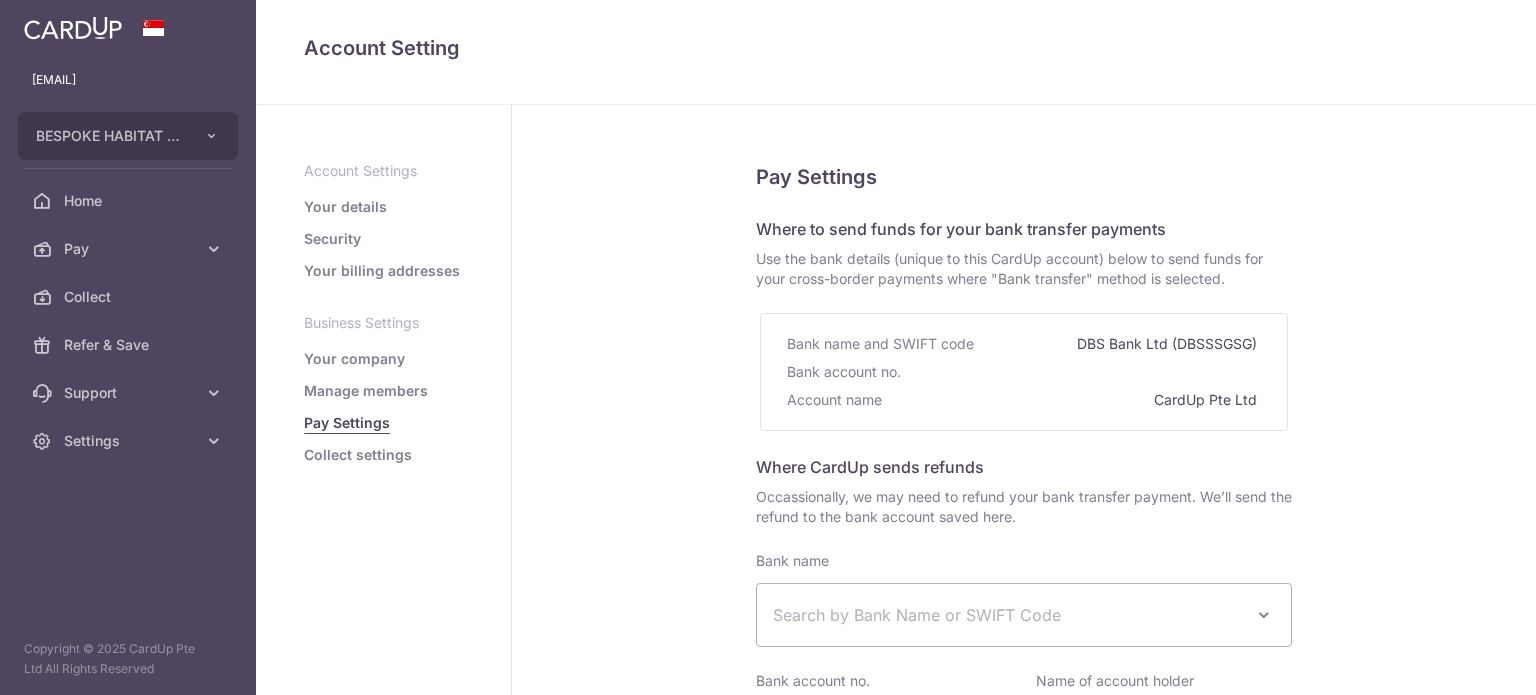 select 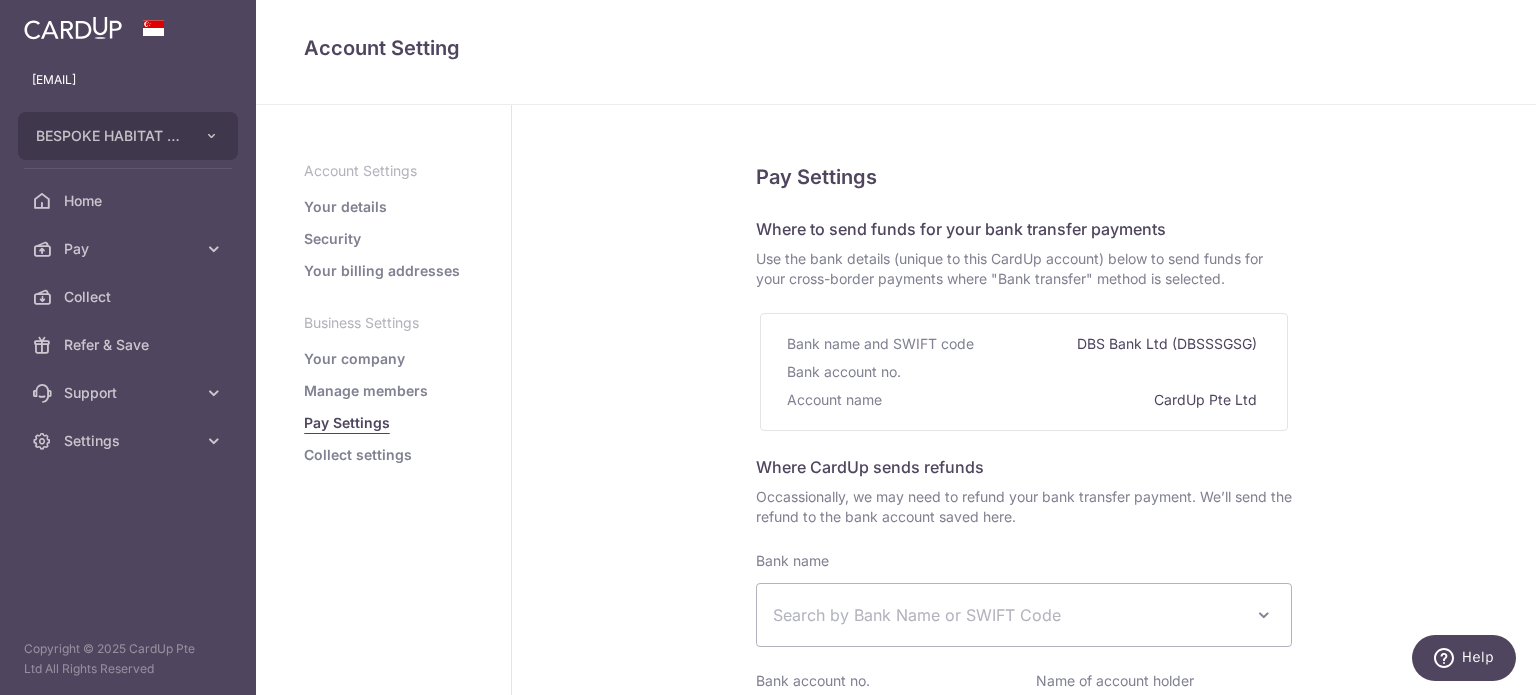 scroll, scrollTop: 0, scrollLeft: 0, axis: both 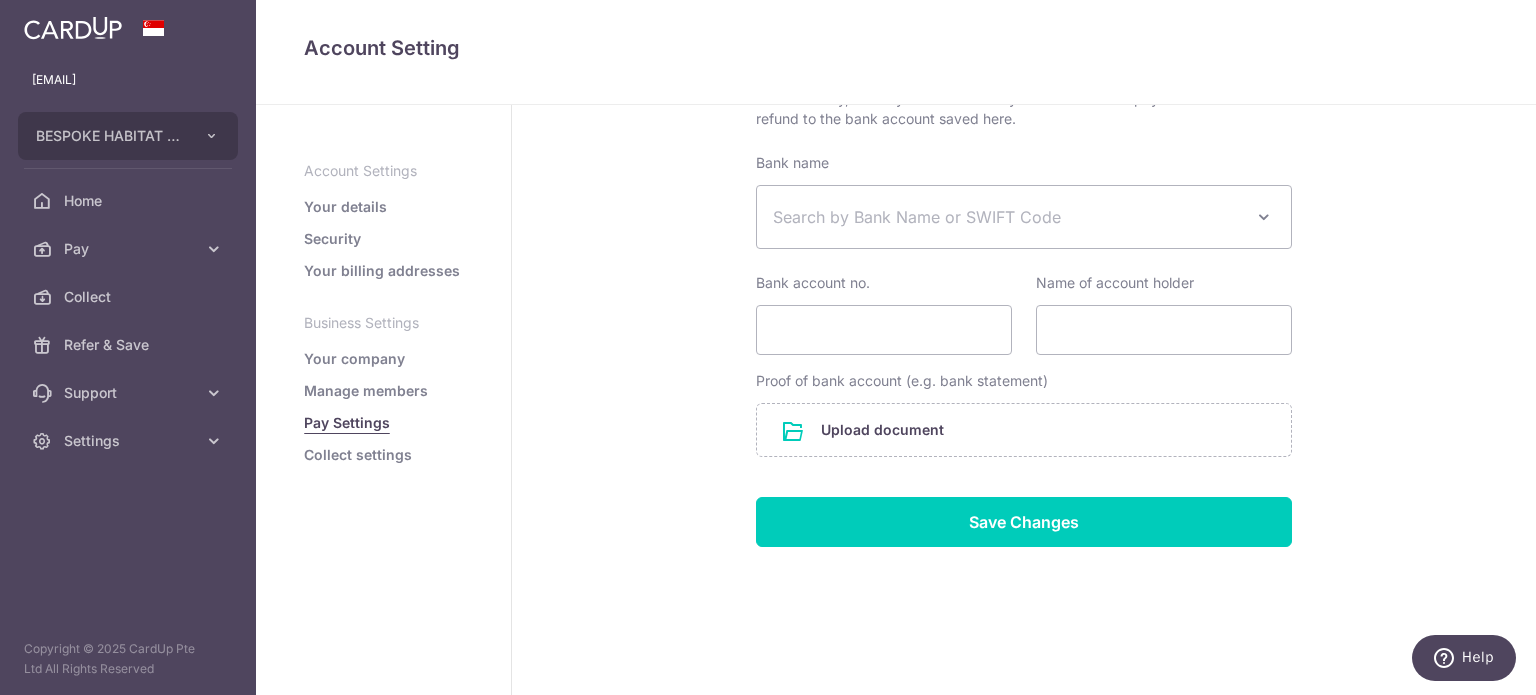 click on "Your details" at bounding box center (345, 207) 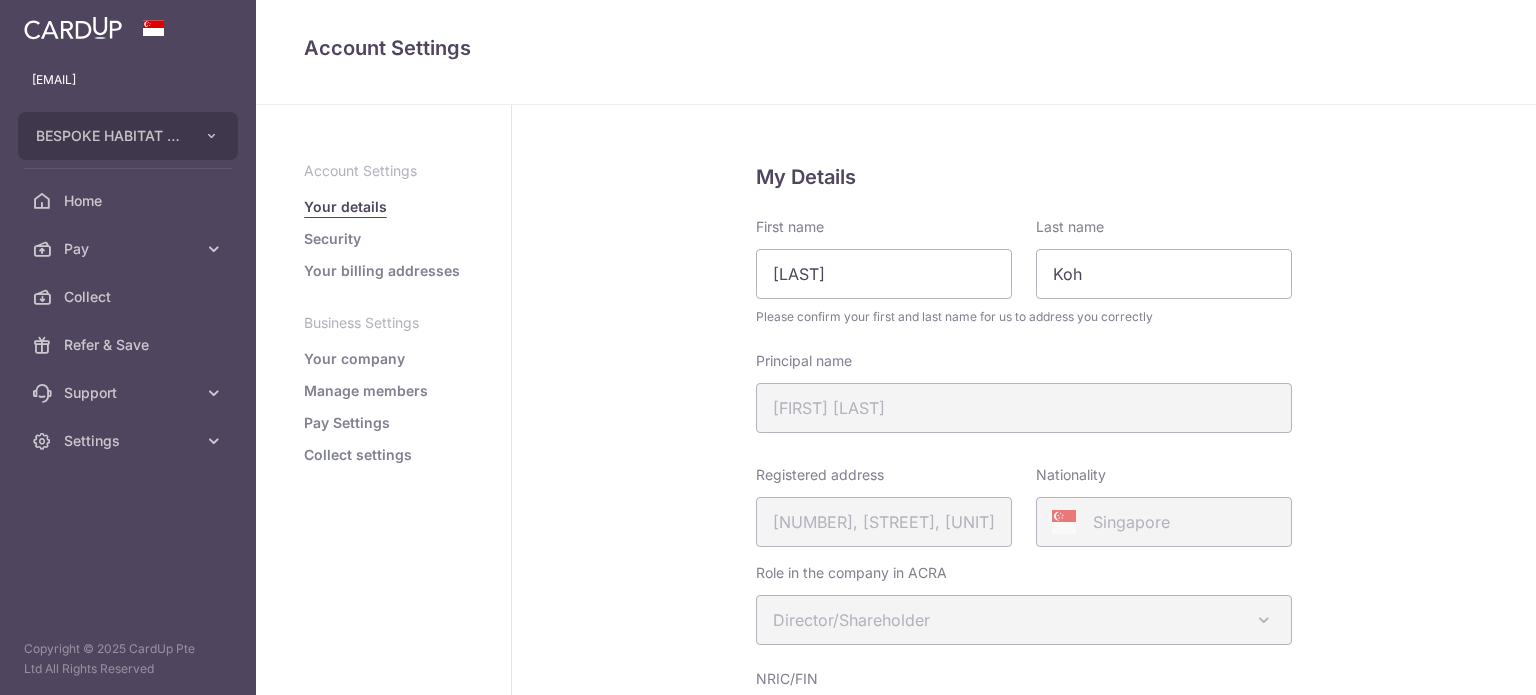 scroll, scrollTop: 0, scrollLeft: 0, axis: both 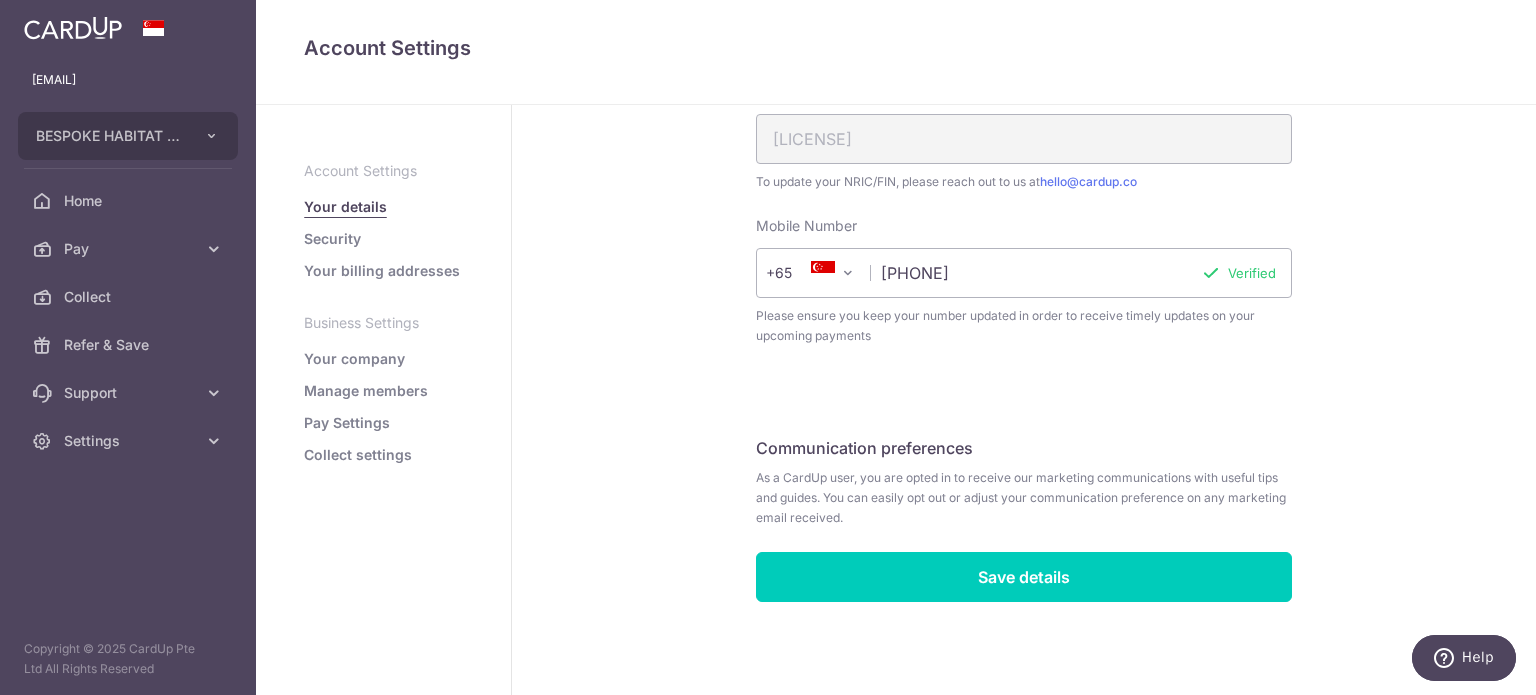 click on "Your billing addresses" at bounding box center (382, 271) 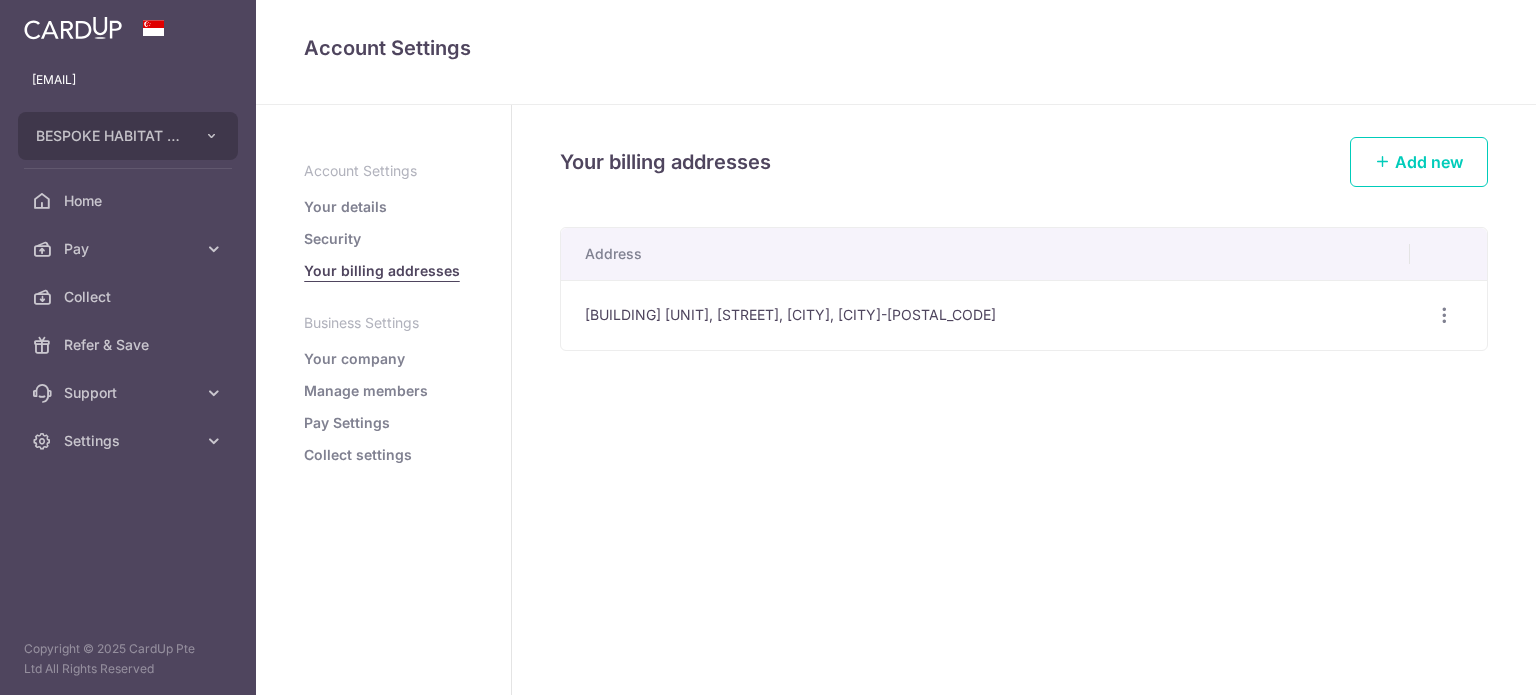 scroll, scrollTop: 0, scrollLeft: 0, axis: both 